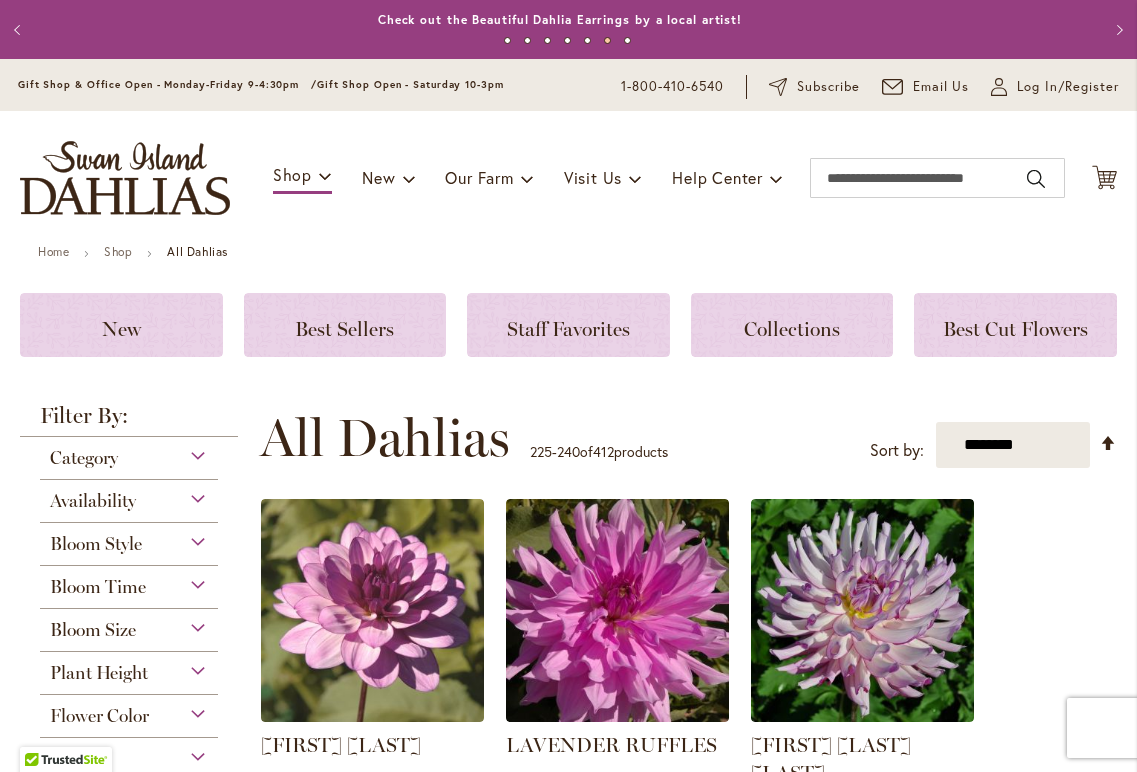 scroll, scrollTop: 0, scrollLeft: 0, axis: both 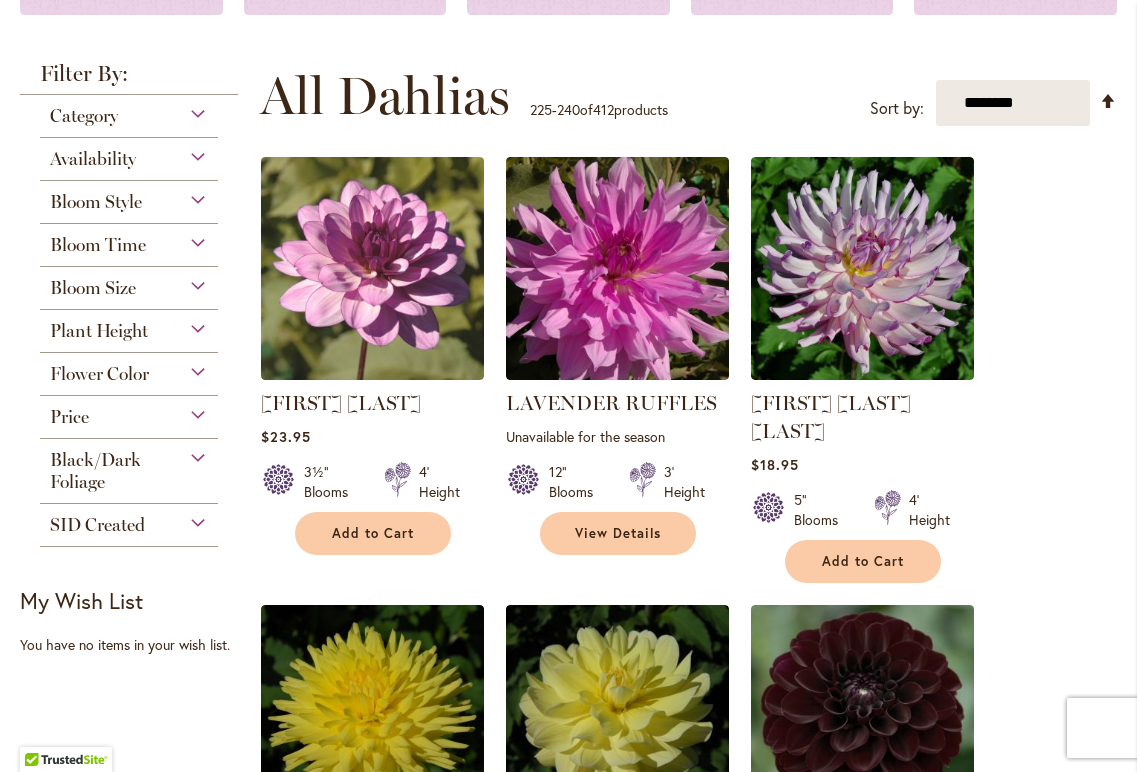 click on "LAUREN MICHELE
Rating:
93%
1                  Review
$23.95
3½" Blooms 4' Height" at bounding box center (688, 1420) 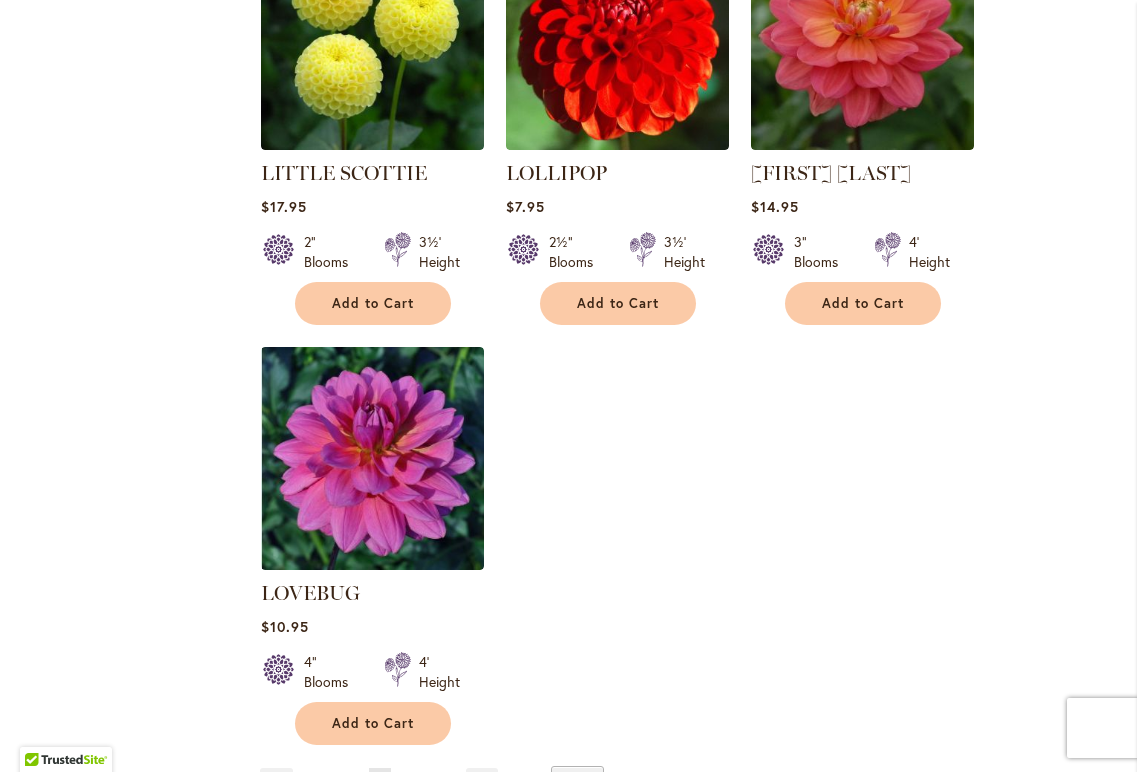 scroll, scrollTop: 2622, scrollLeft: 0, axis: vertical 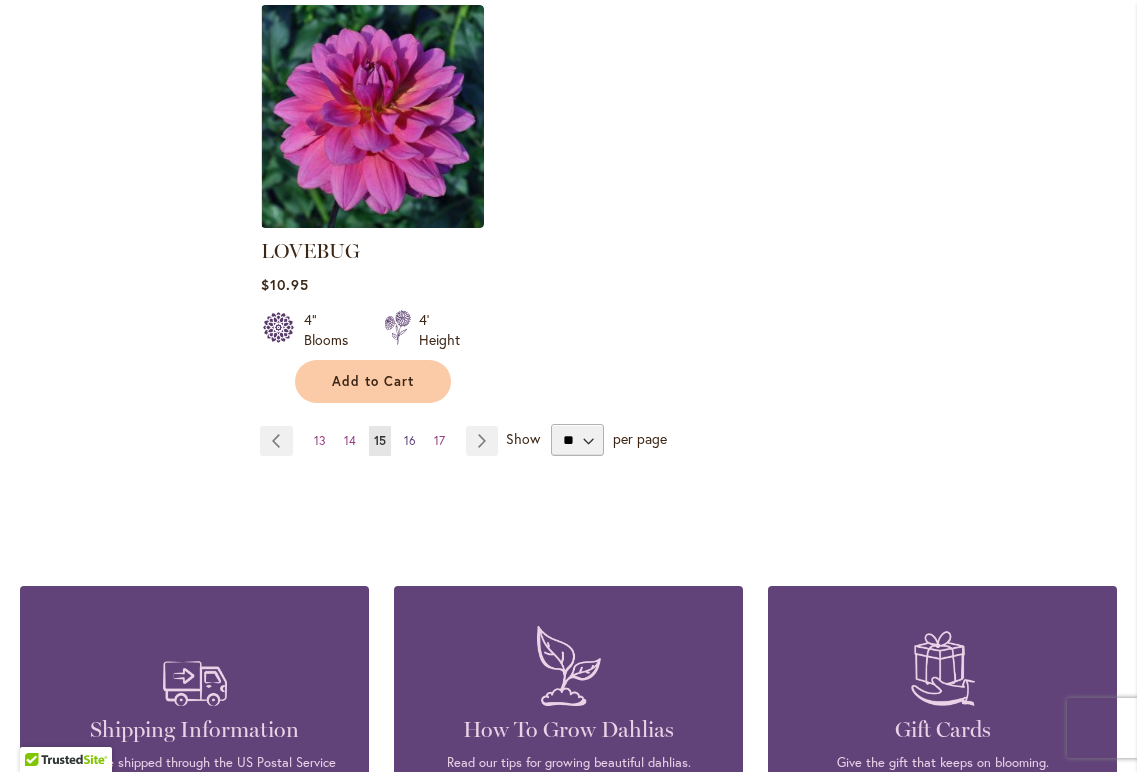 click on "16" at bounding box center (410, 440) 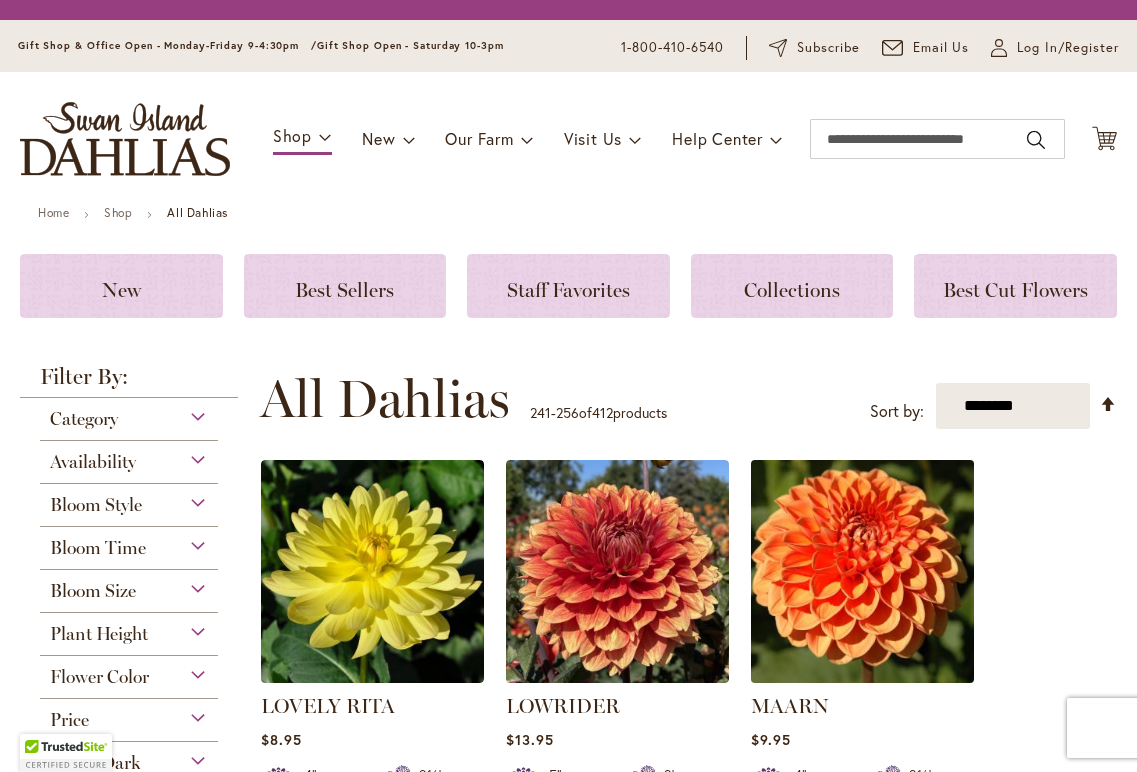 scroll, scrollTop: 0, scrollLeft: 0, axis: both 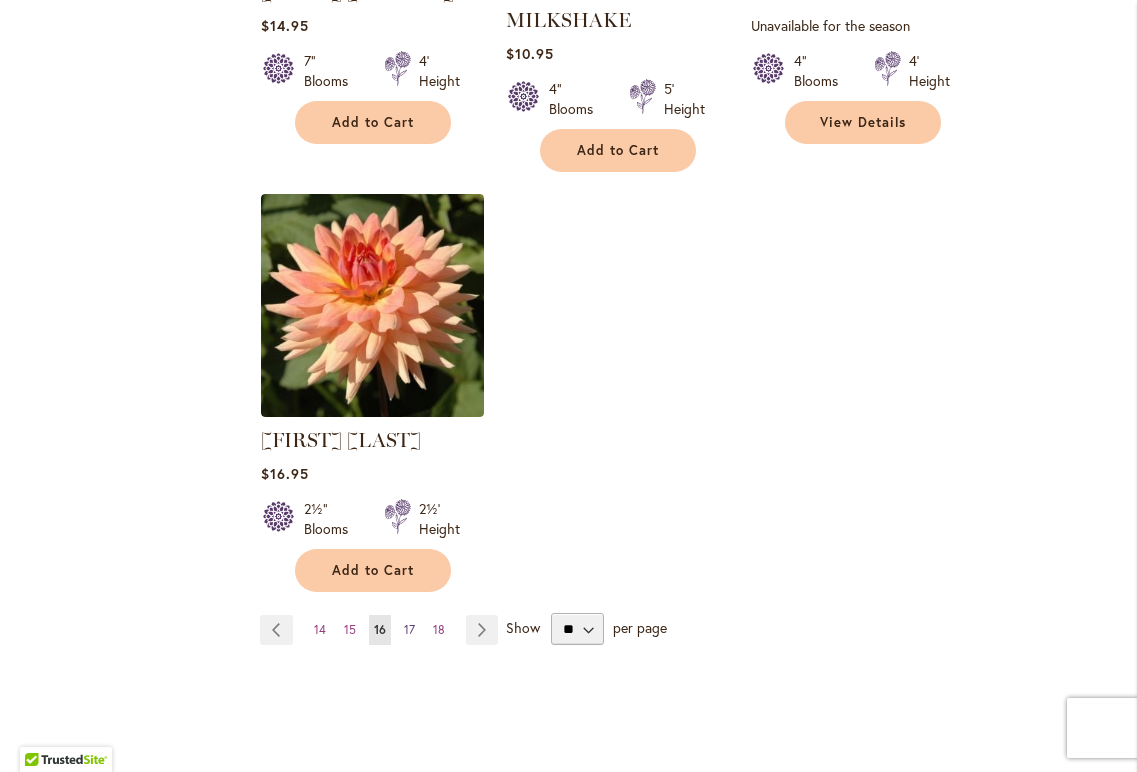 click on "17" at bounding box center [409, 629] 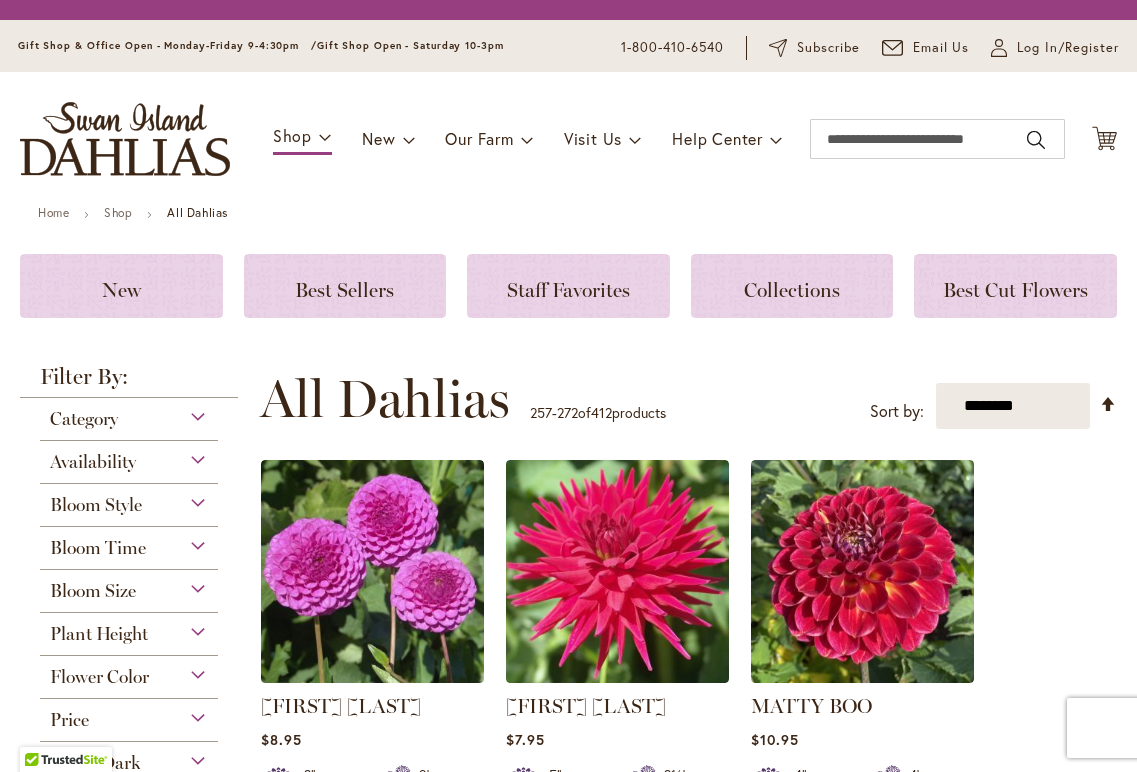 scroll, scrollTop: 0, scrollLeft: 0, axis: both 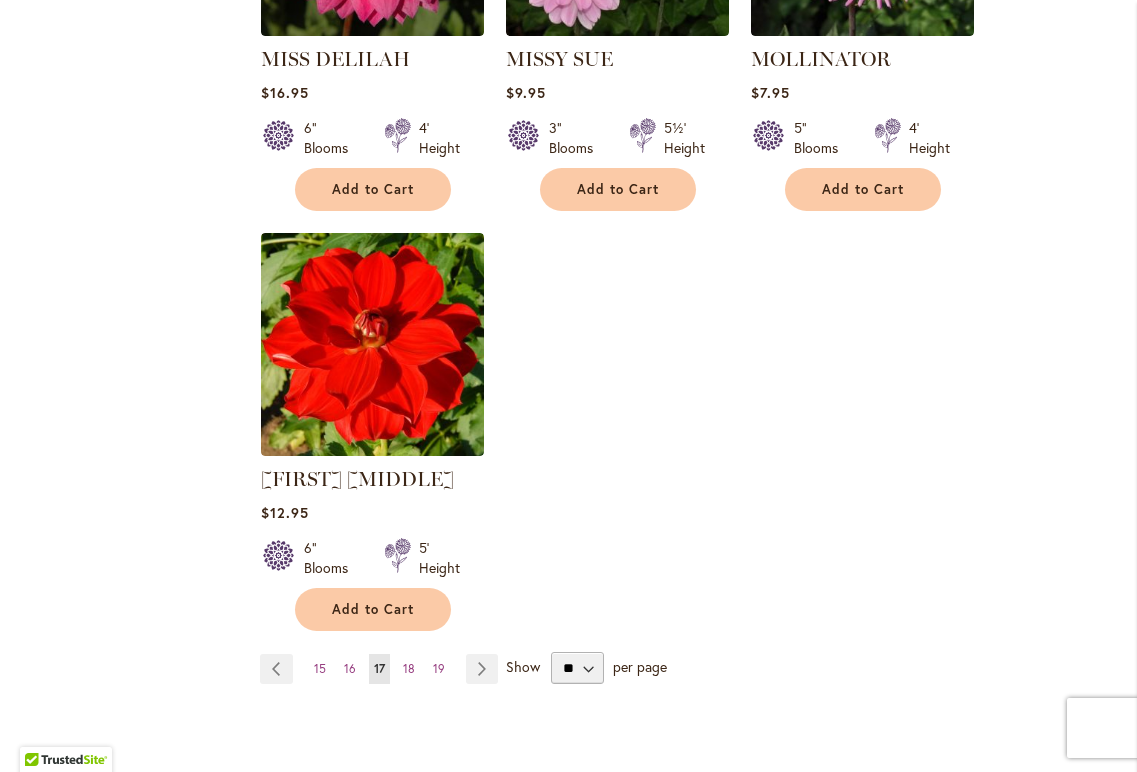 drag, startPoint x: 436, startPoint y: 635, endPoint x: 505, endPoint y: 602, distance: 76.48529 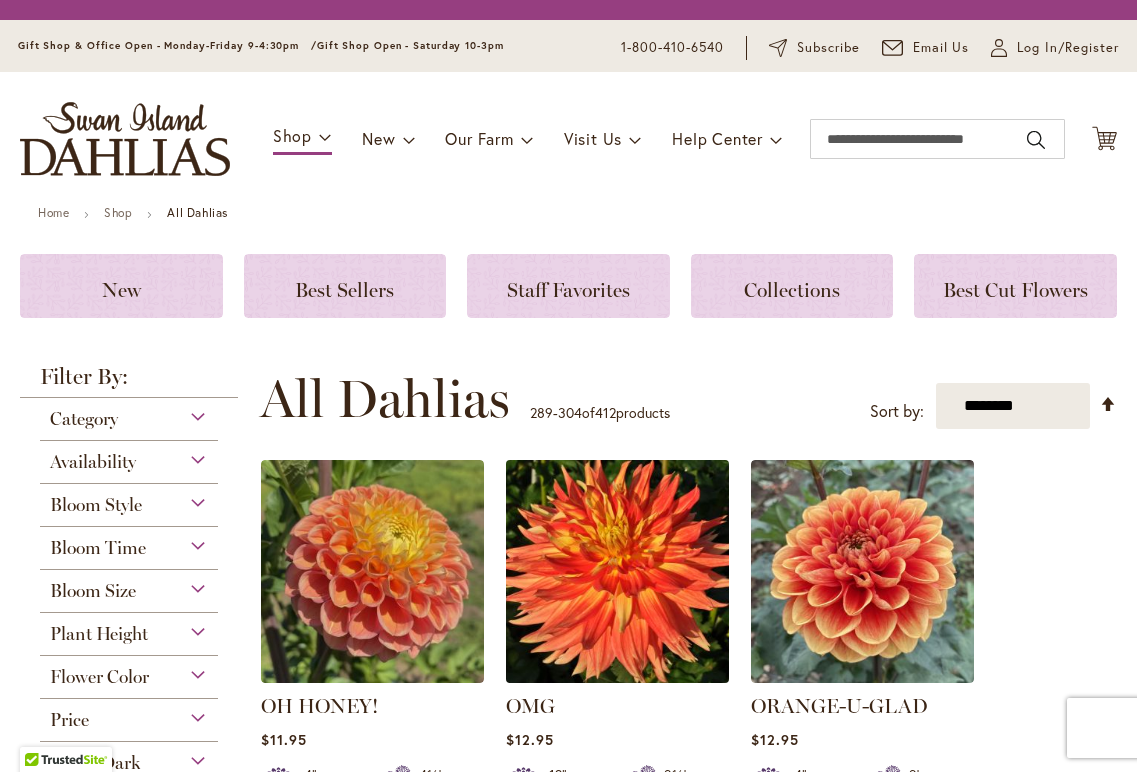 scroll, scrollTop: 0, scrollLeft: 0, axis: both 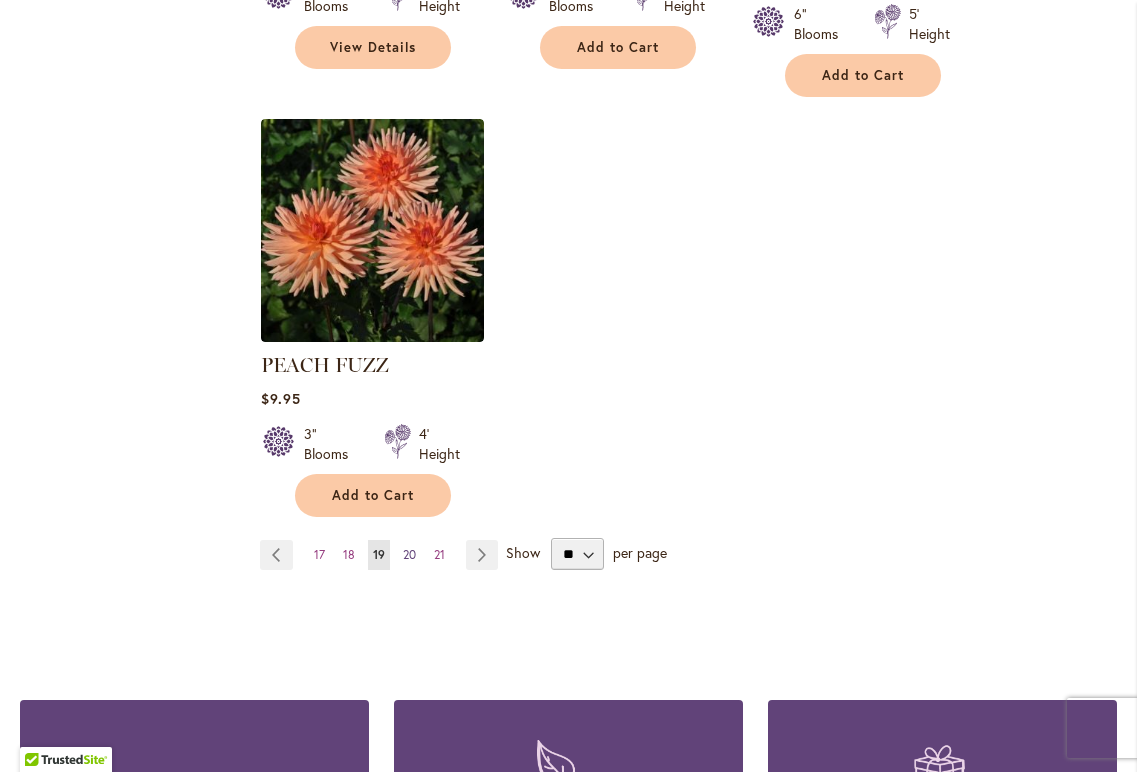 click on "Page
20" at bounding box center (409, 555) 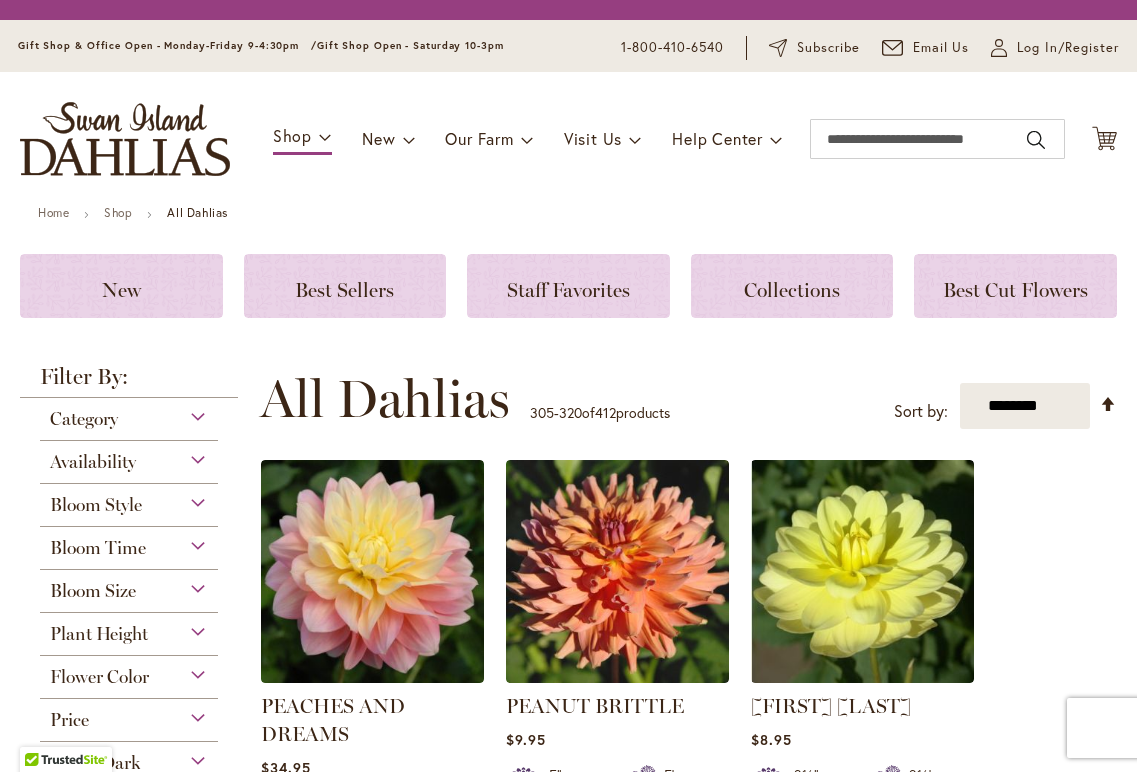 scroll, scrollTop: 0, scrollLeft: 0, axis: both 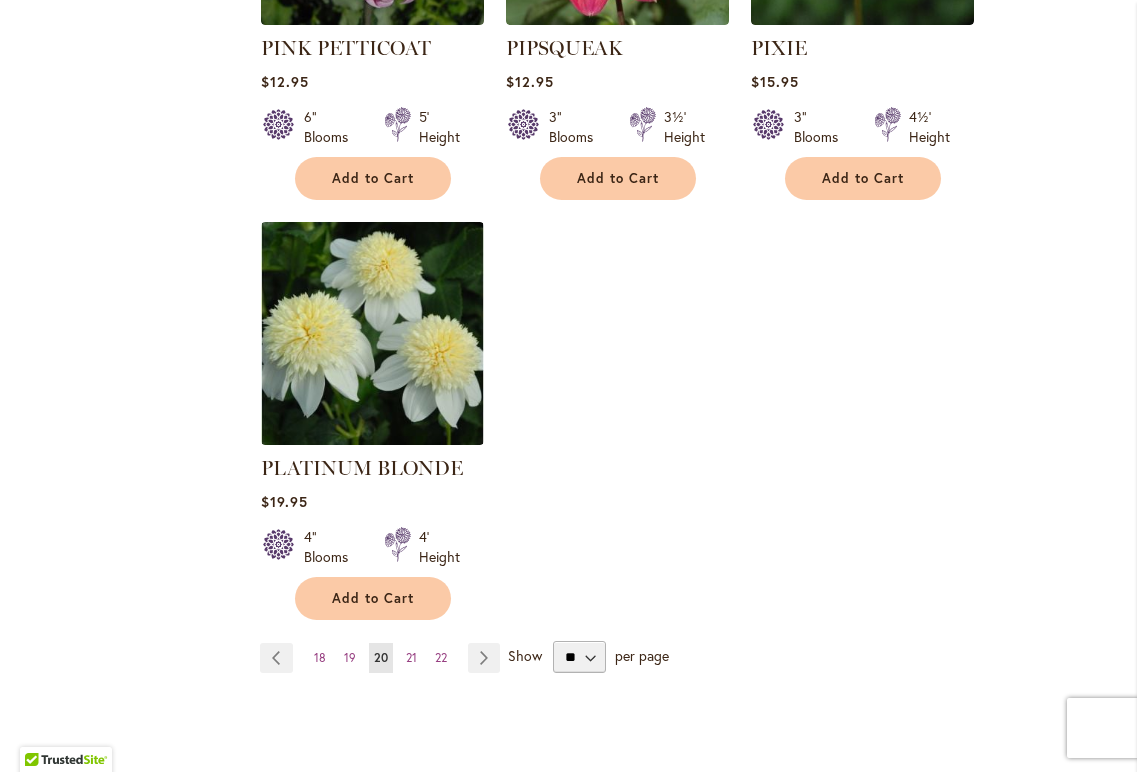 drag, startPoint x: 406, startPoint y: 621, endPoint x: 462, endPoint y: 609, distance: 57.271286 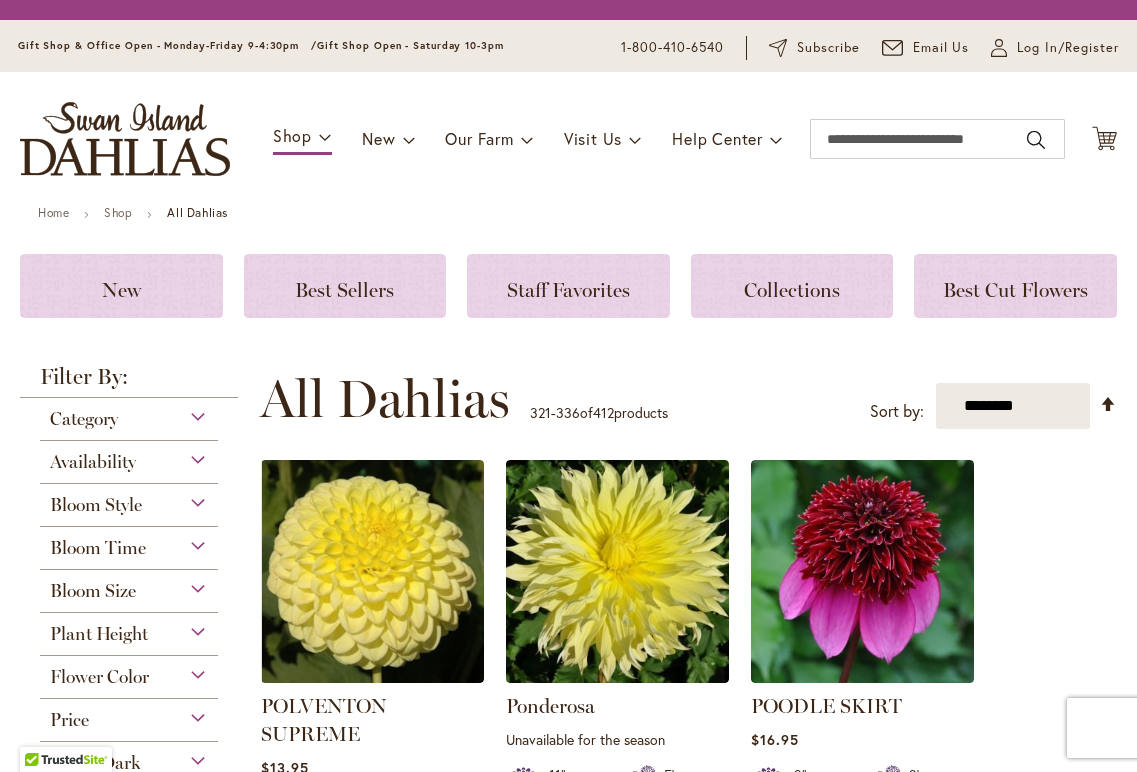 scroll, scrollTop: 0, scrollLeft: 0, axis: both 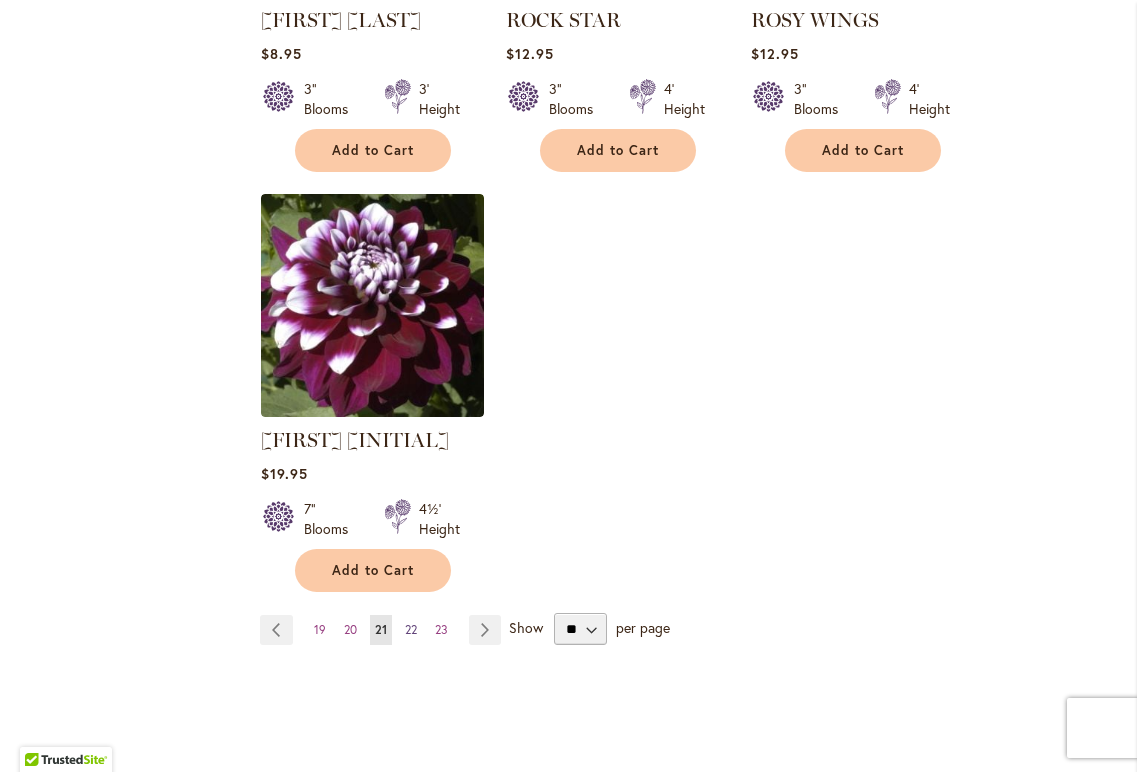 click on "22" at bounding box center [411, 629] 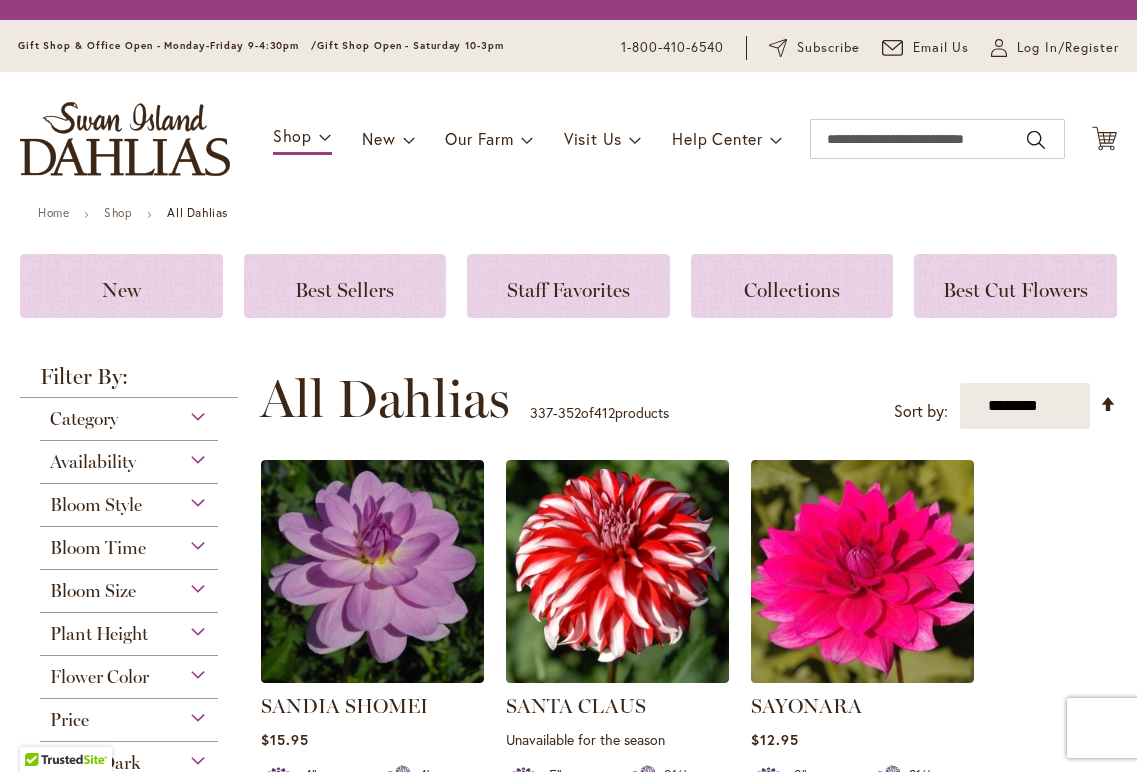 scroll, scrollTop: 0, scrollLeft: 0, axis: both 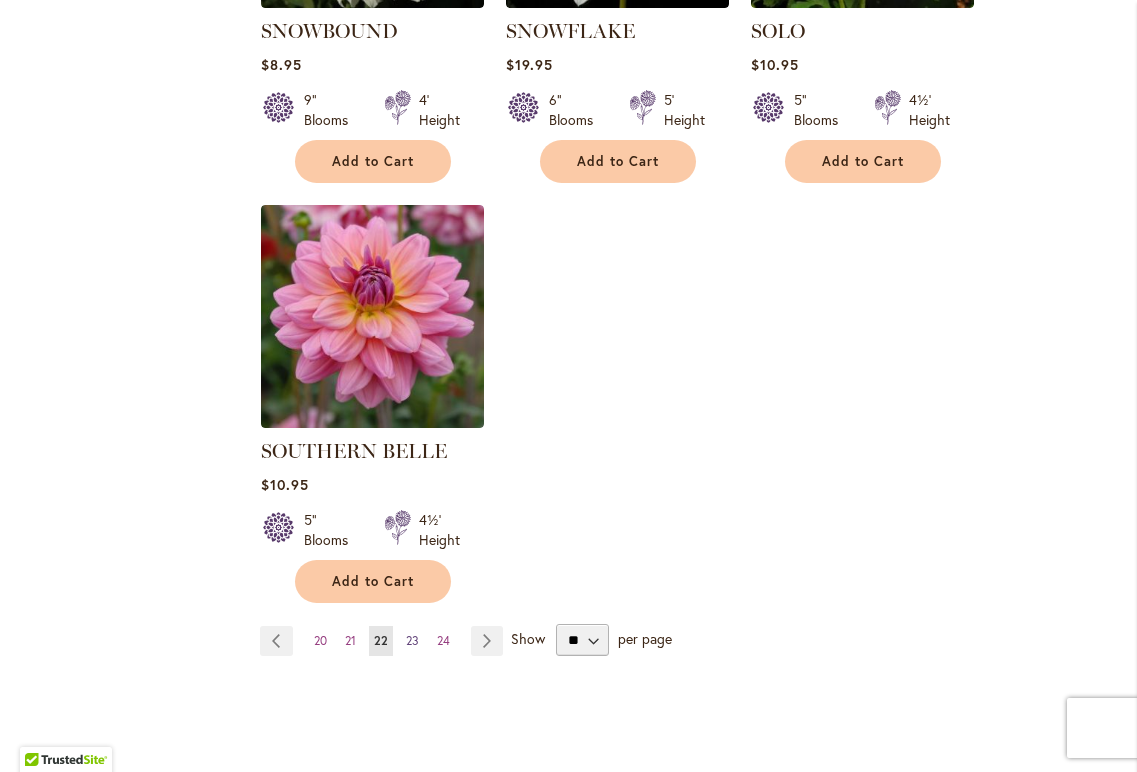 click on "23" at bounding box center (412, 640) 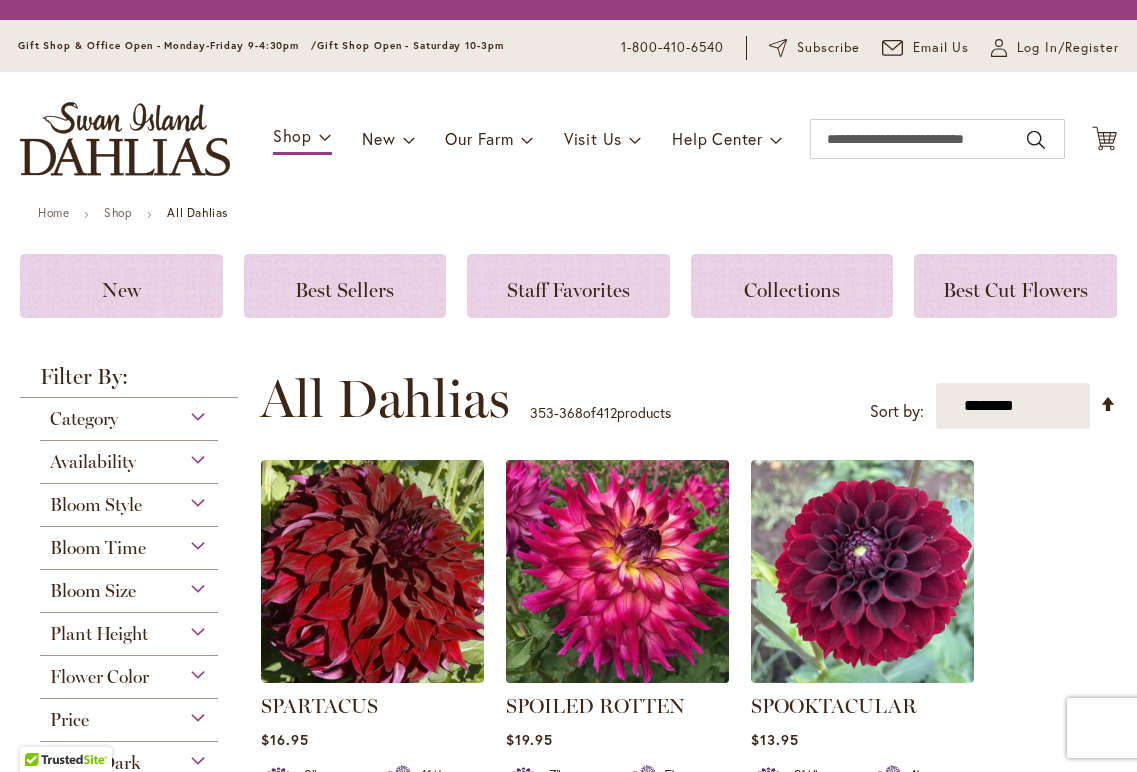 scroll, scrollTop: 0, scrollLeft: 0, axis: both 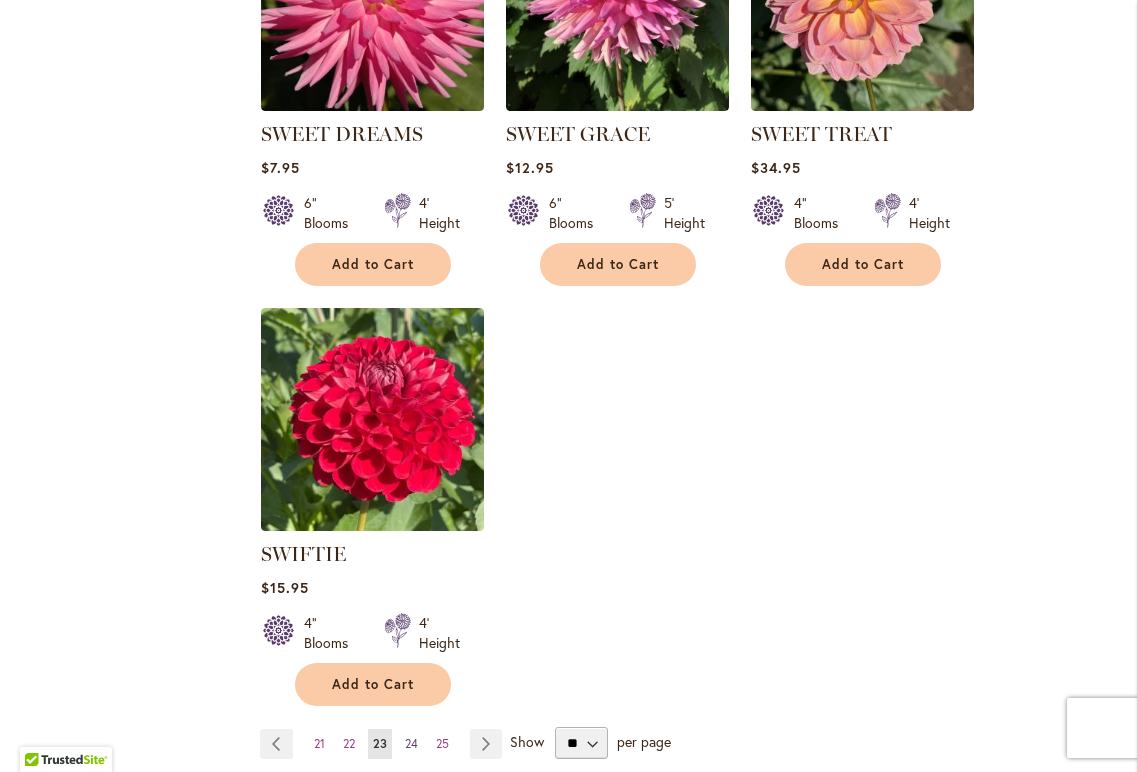 drag, startPoint x: 408, startPoint y: 738, endPoint x: 421, endPoint y: 732, distance: 14.3178215 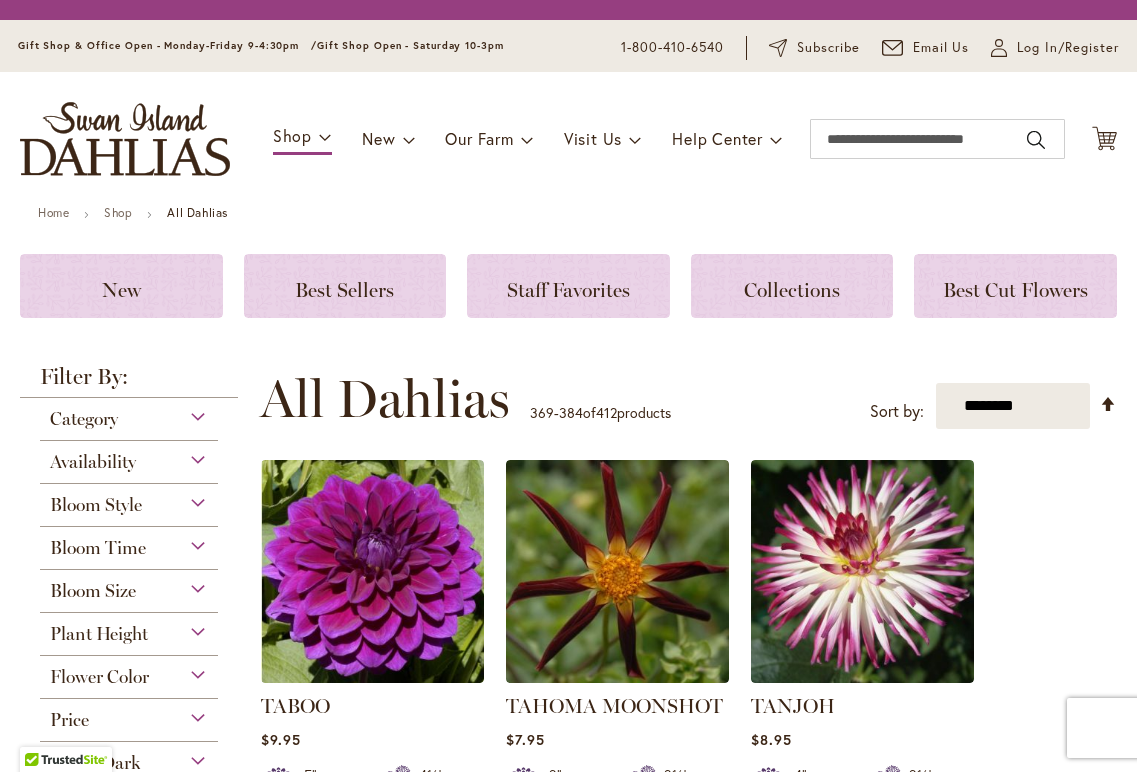 scroll, scrollTop: 0, scrollLeft: 0, axis: both 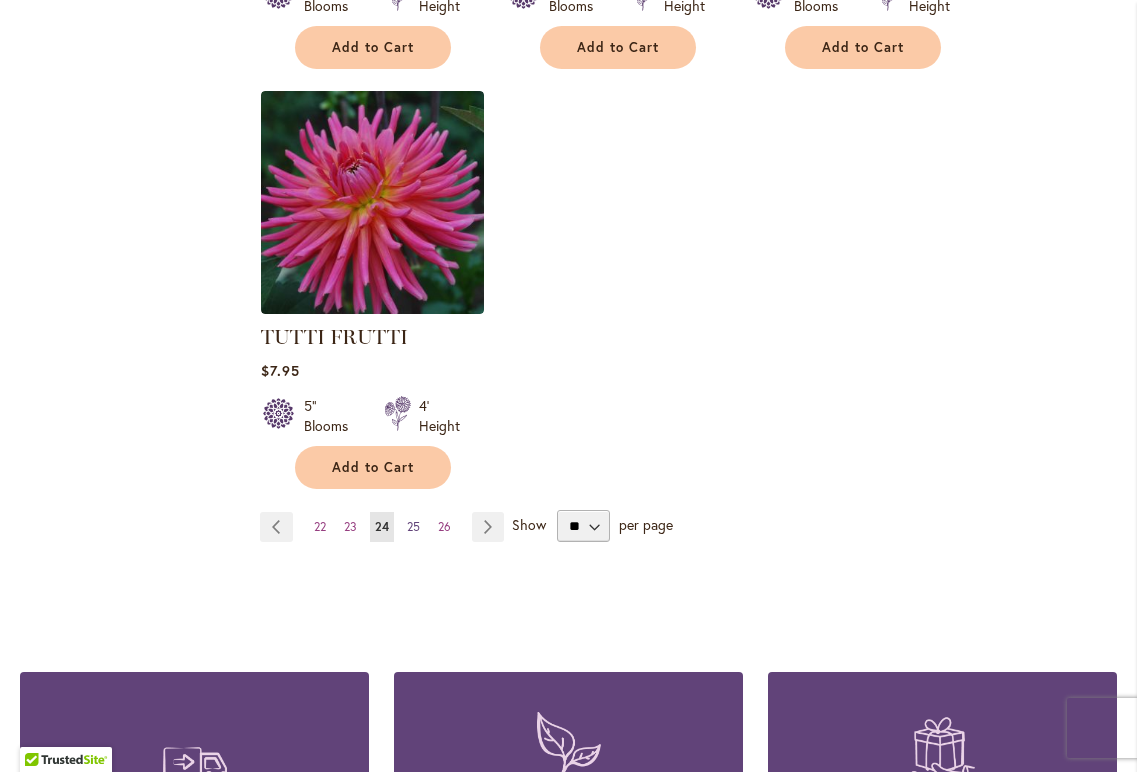 click on "25" at bounding box center (413, 526) 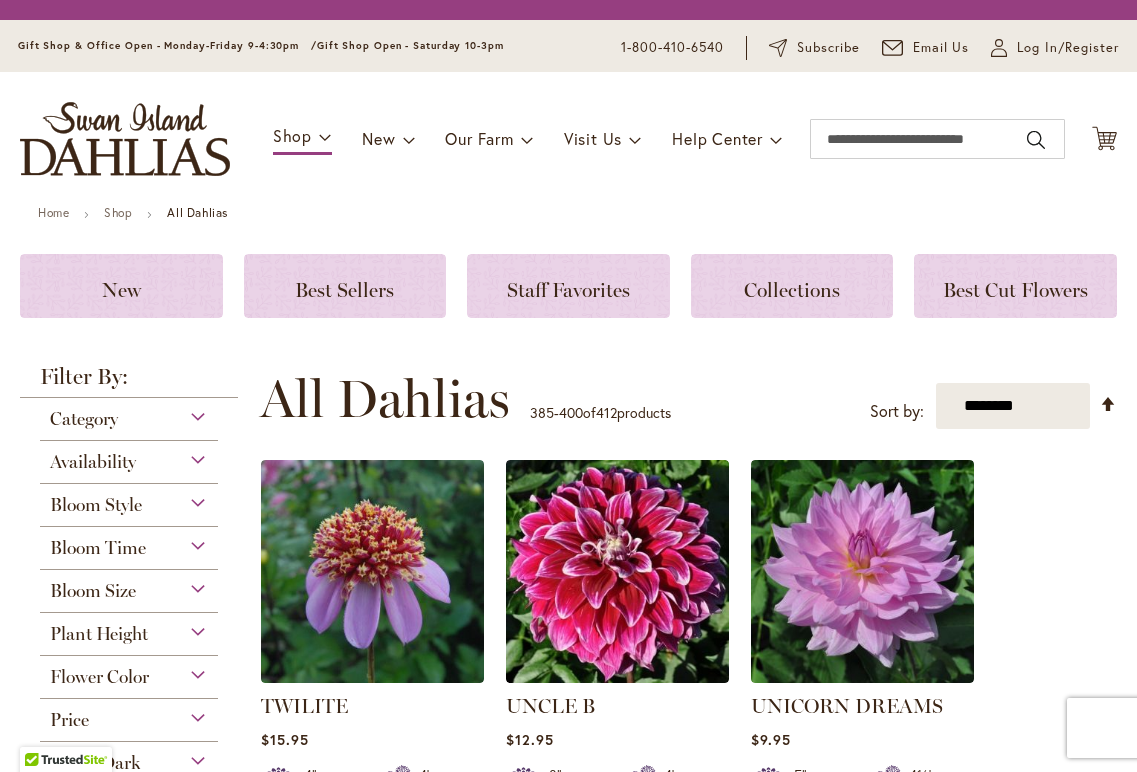 scroll, scrollTop: 0, scrollLeft: 0, axis: both 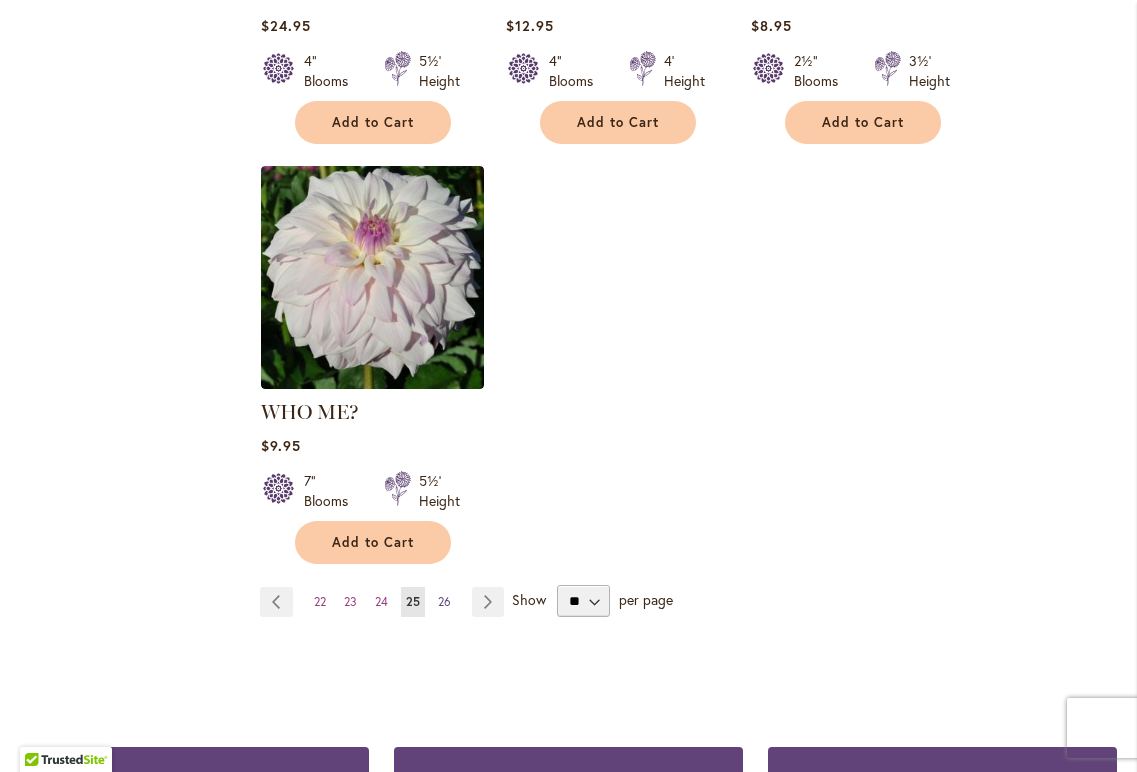 click on "26" at bounding box center [444, 601] 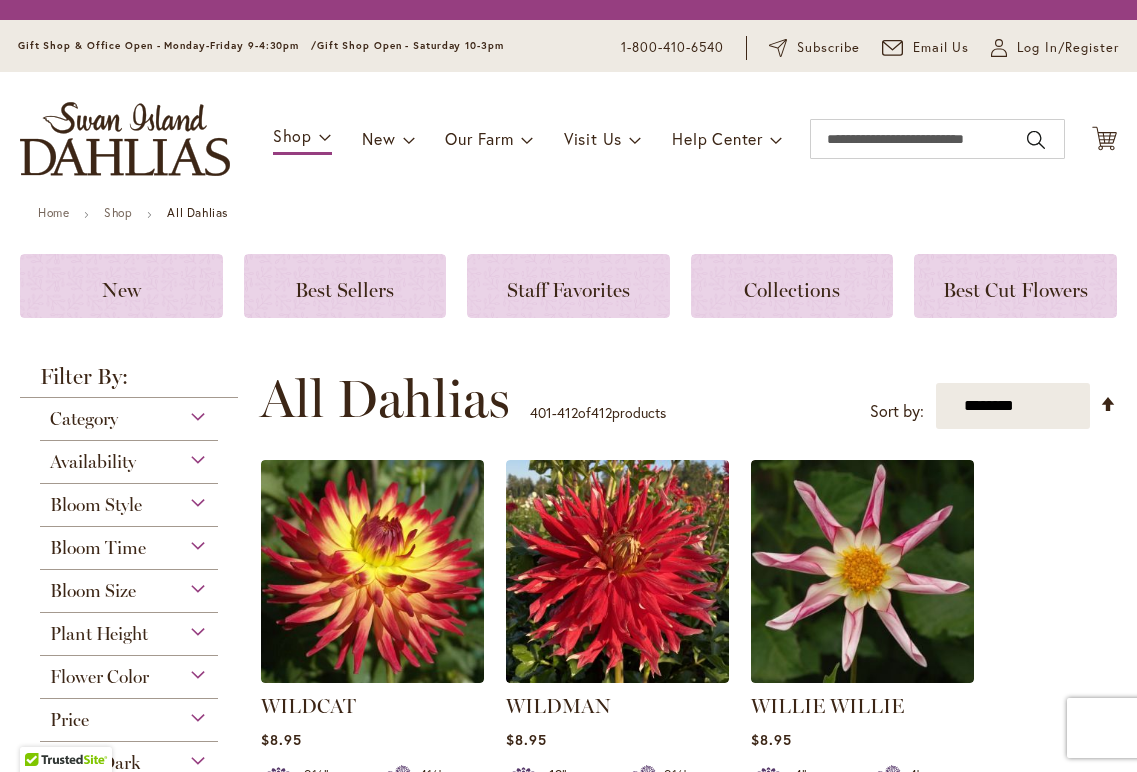 scroll, scrollTop: 0, scrollLeft: 0, axis: both 